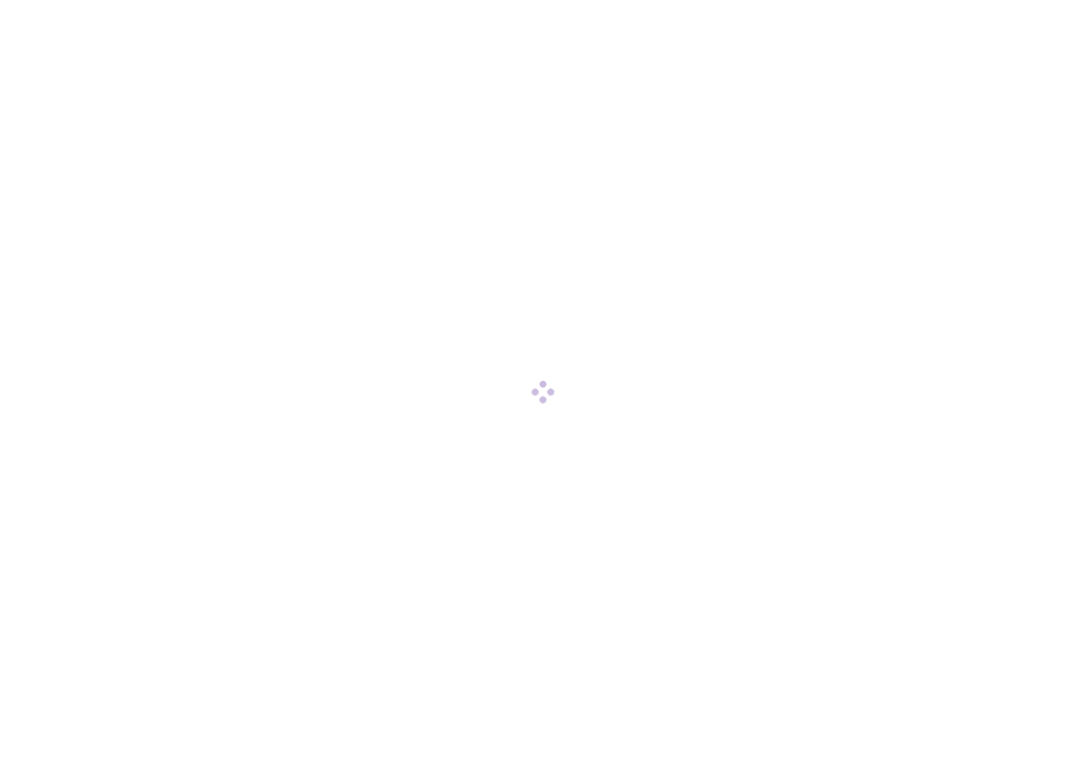scroll, scrollTop: 0, scrollLeft: 0, axis: both 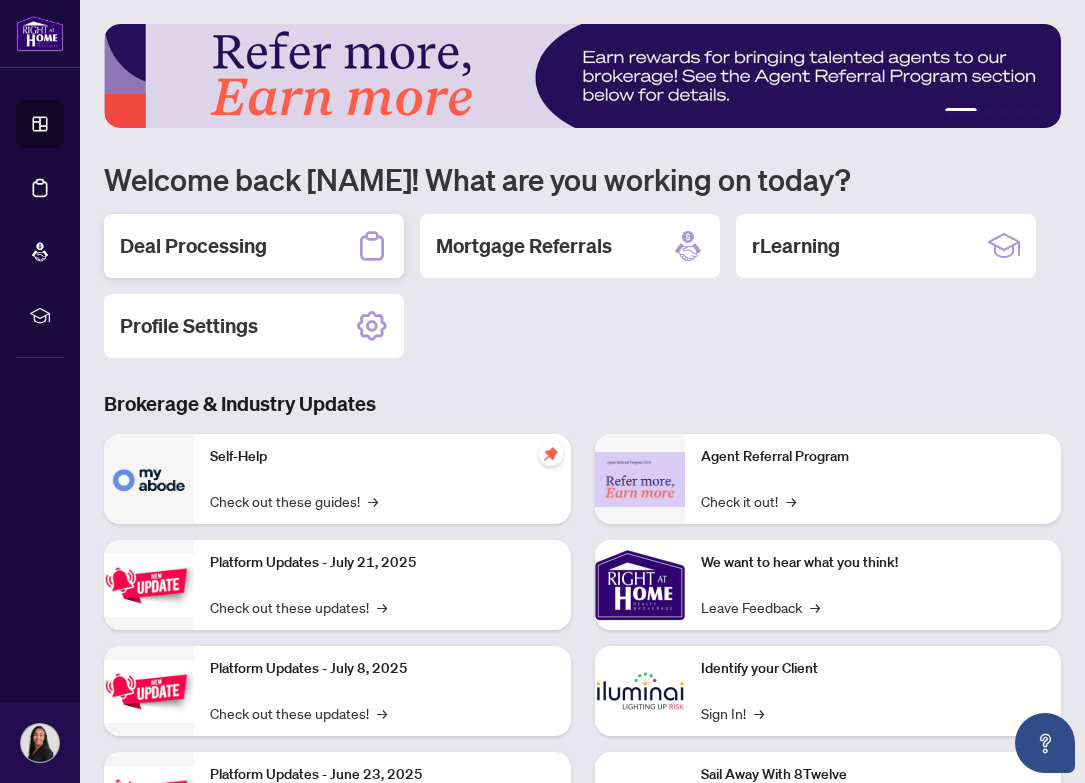 click on "Deal Processing" at bounding box center [193, 246] 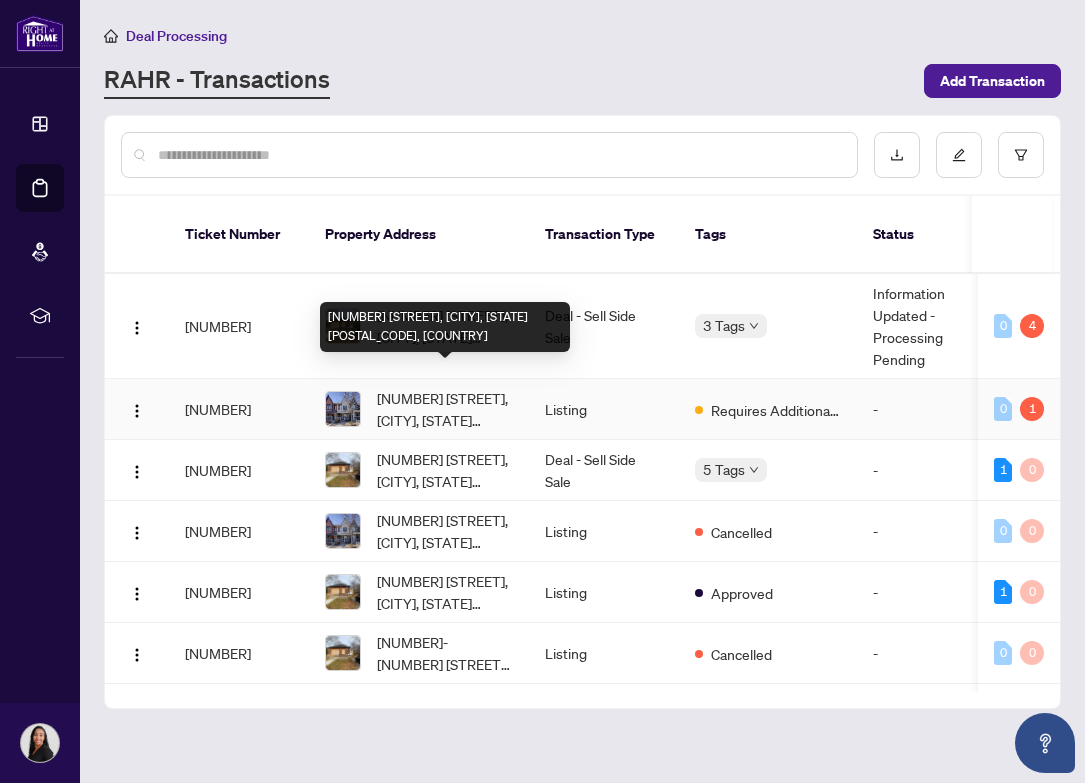 click on "[NUMBER] [STREET], [CITY], [STATE] [POSTAL_CODE], [COUNTRY]" at bounding box center (445, 409) 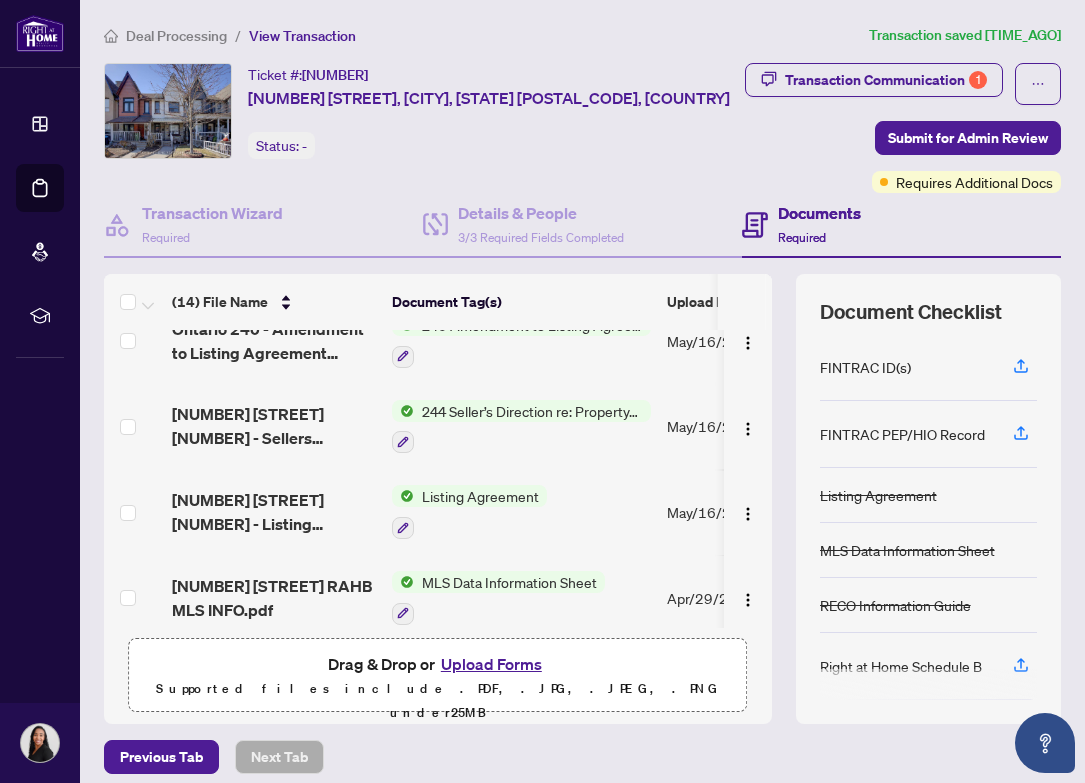 scroll, scrollTop: 118, scrollLeft: 21, axis: both 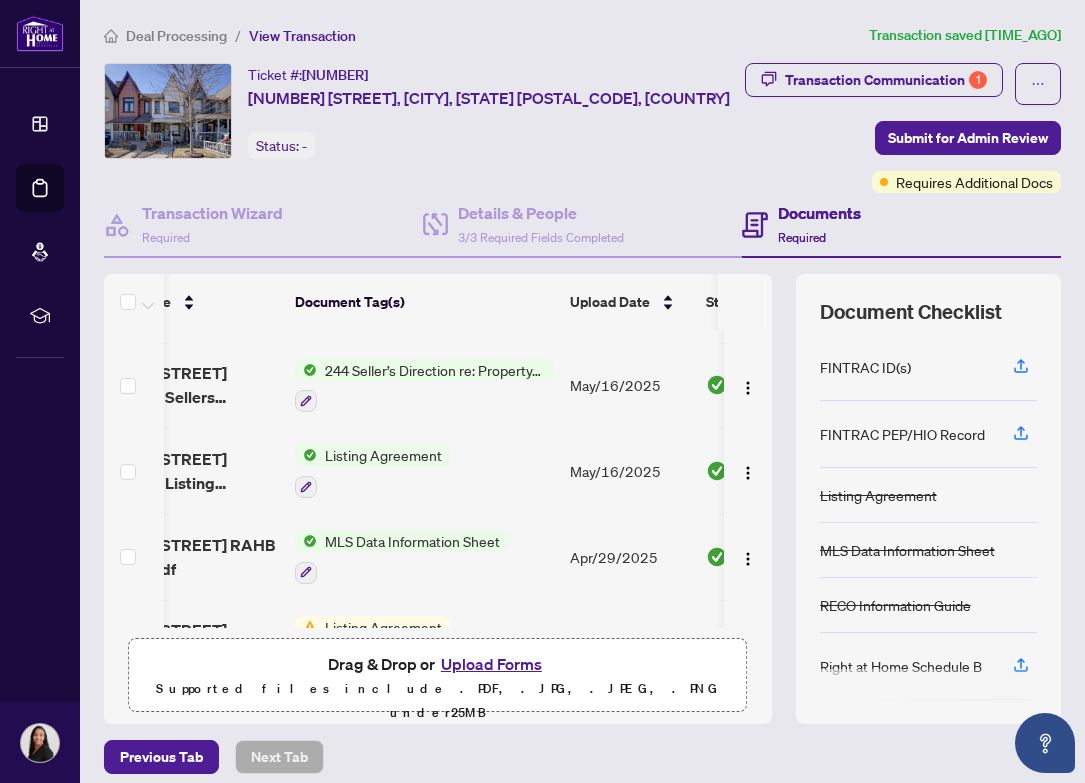 click on "Listing Agreement" at bounding box center [383, 455] 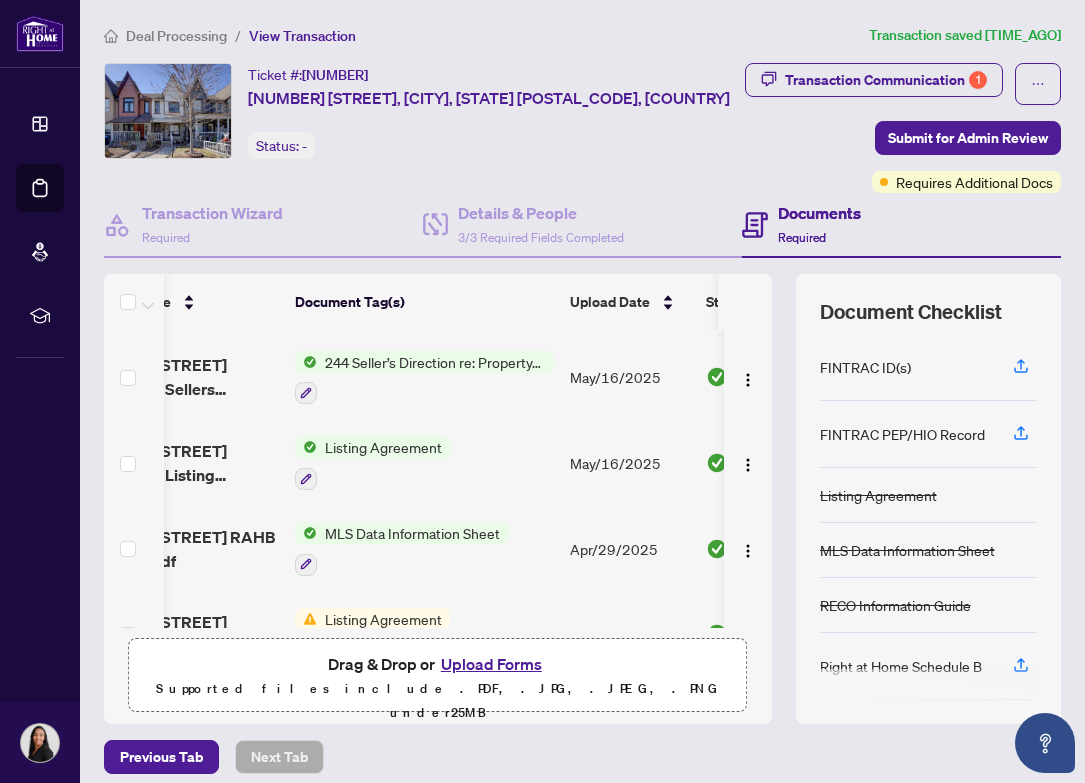scroll, scrollTop: 159, scrollLeft: 93, axis: both 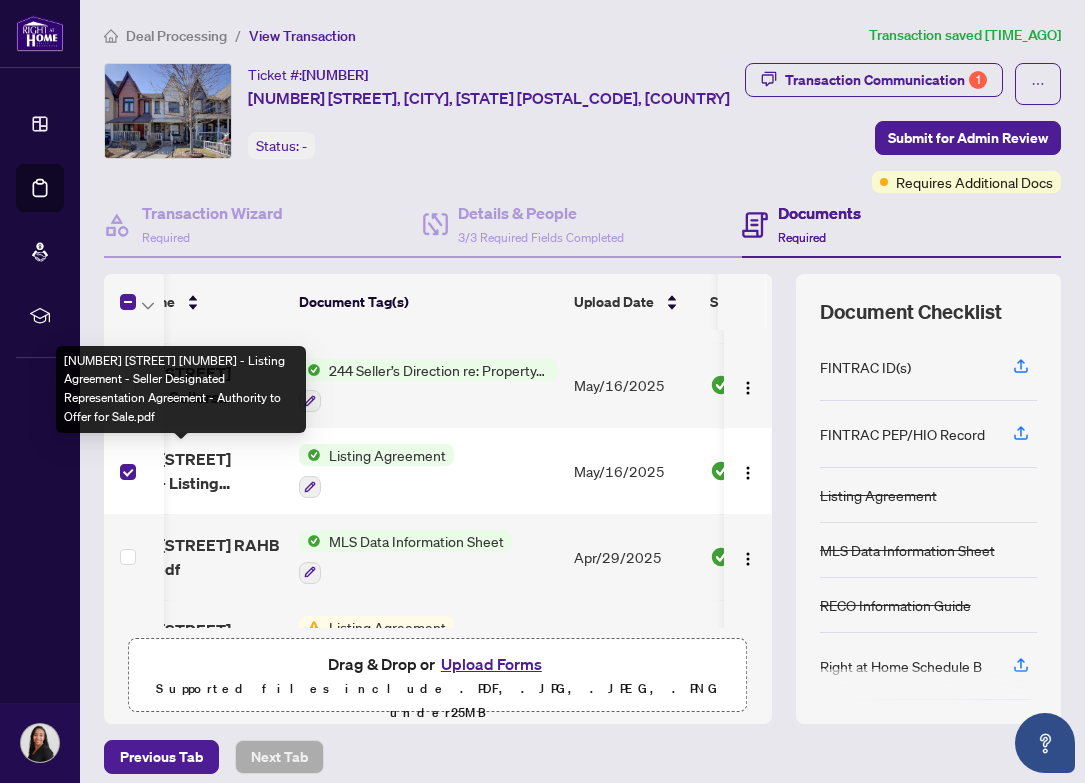 click on "[NUMBER] [STREET] [NUMBER] - Listing Agreement - Seller Designated Representation Agreement - Authority to Offer for Sale.pdf" at bounding box center [181, 471] 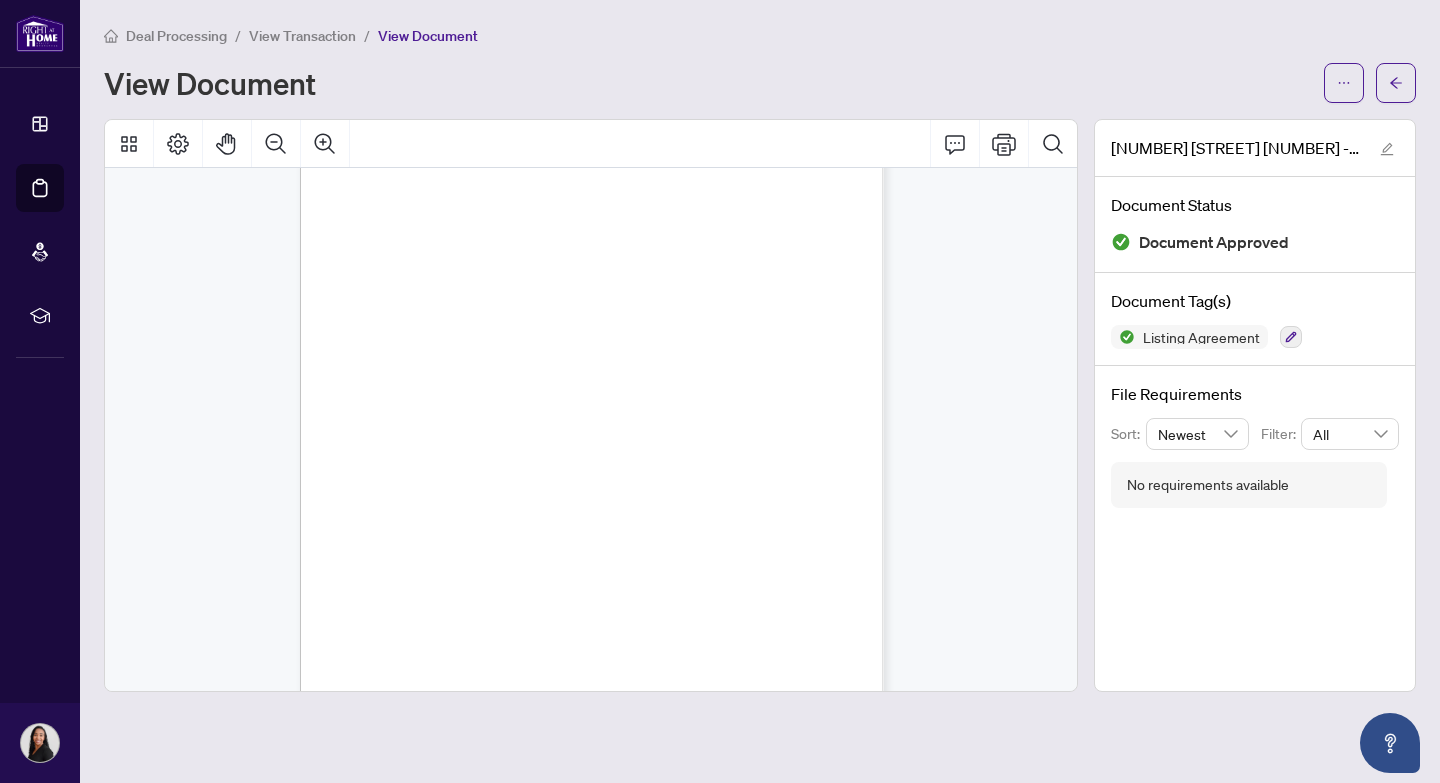 scroll, scrollTop: 51, scrollLeft: 0, axis: vertical 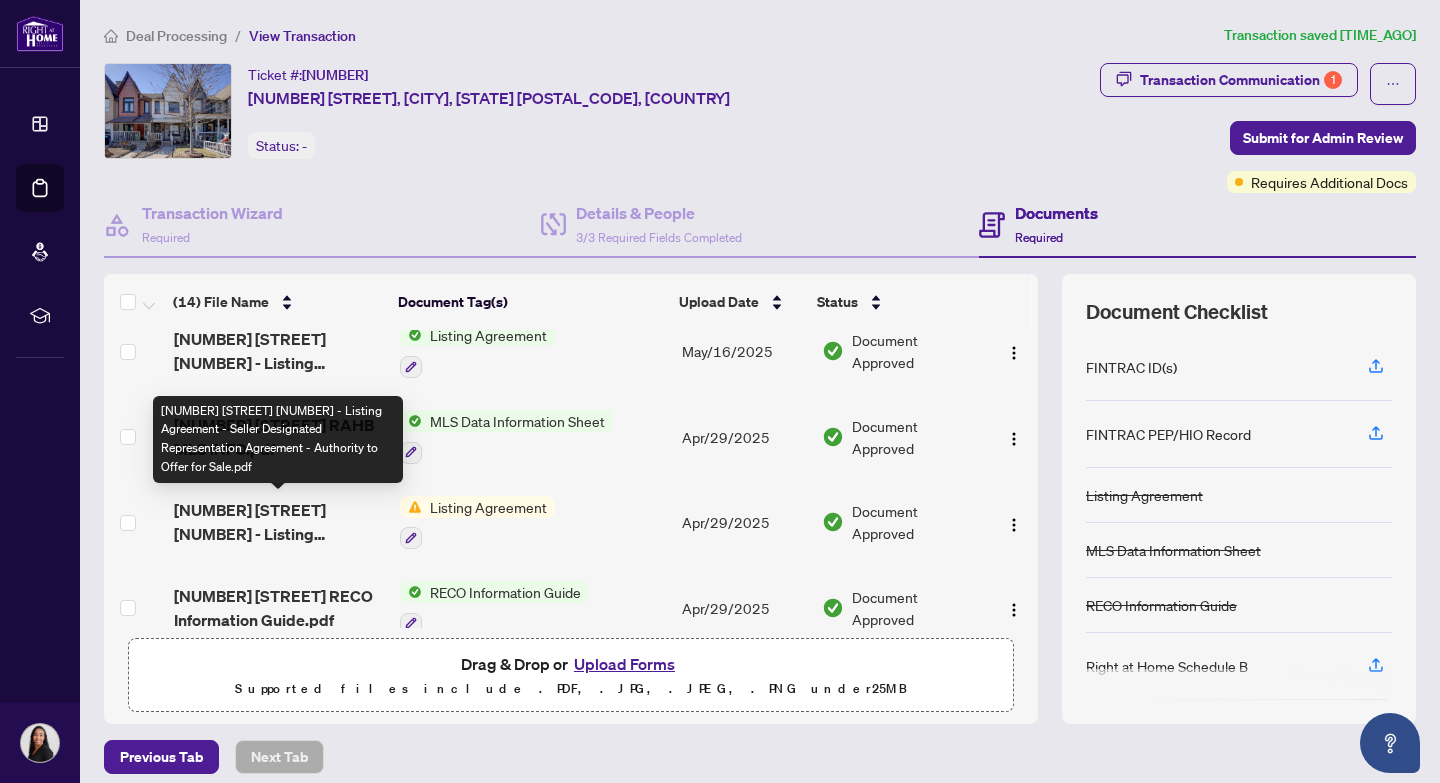 click on "[NUMBER] [STREET] [NUMBER] - Listing Agreement - Seller Designated Representation Agreement - Authority to Offer for Sale.pdf" at bounding box center (279, 522) 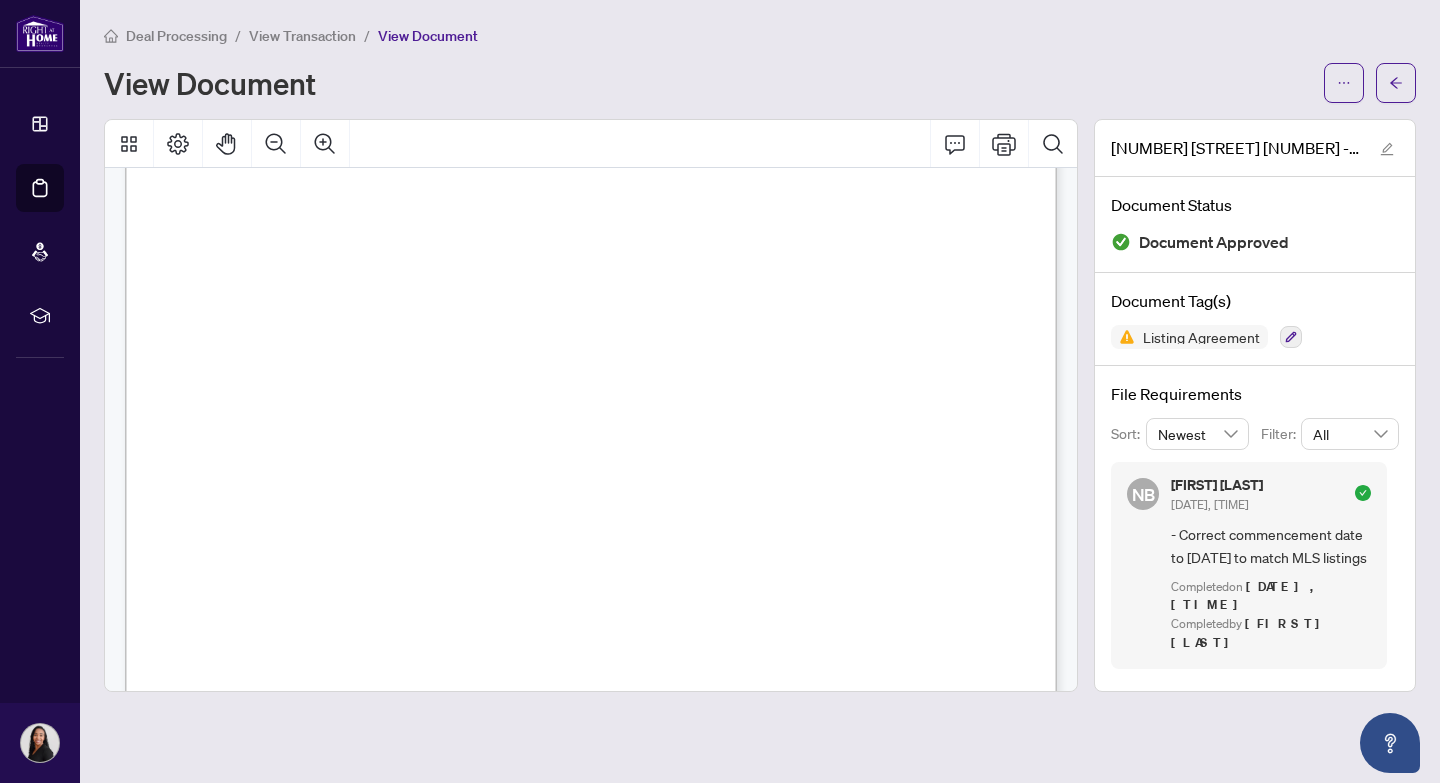 scroll, scrollTop: 0, scrollLeft: 0, axis: both 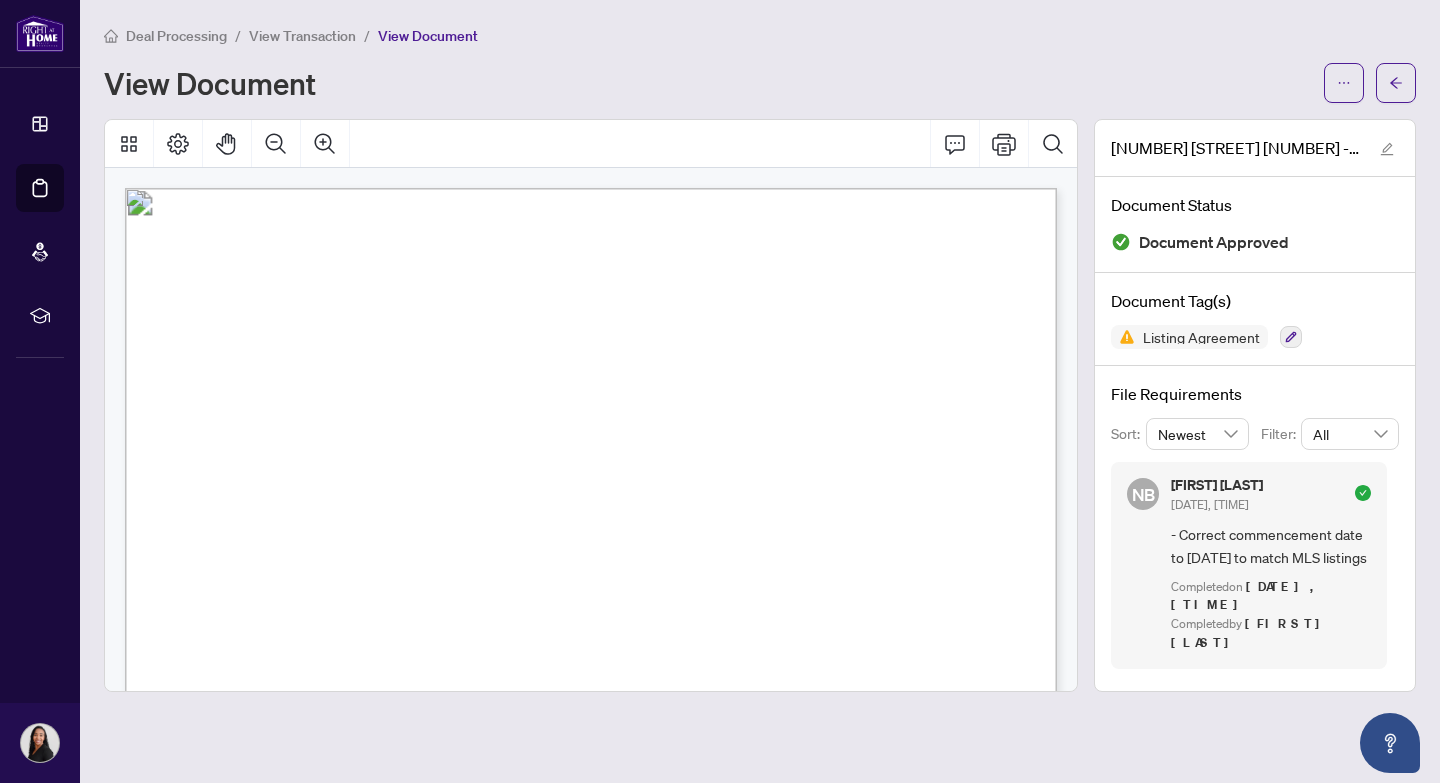 click on "View Transaction" at bounding box center [302, 36] 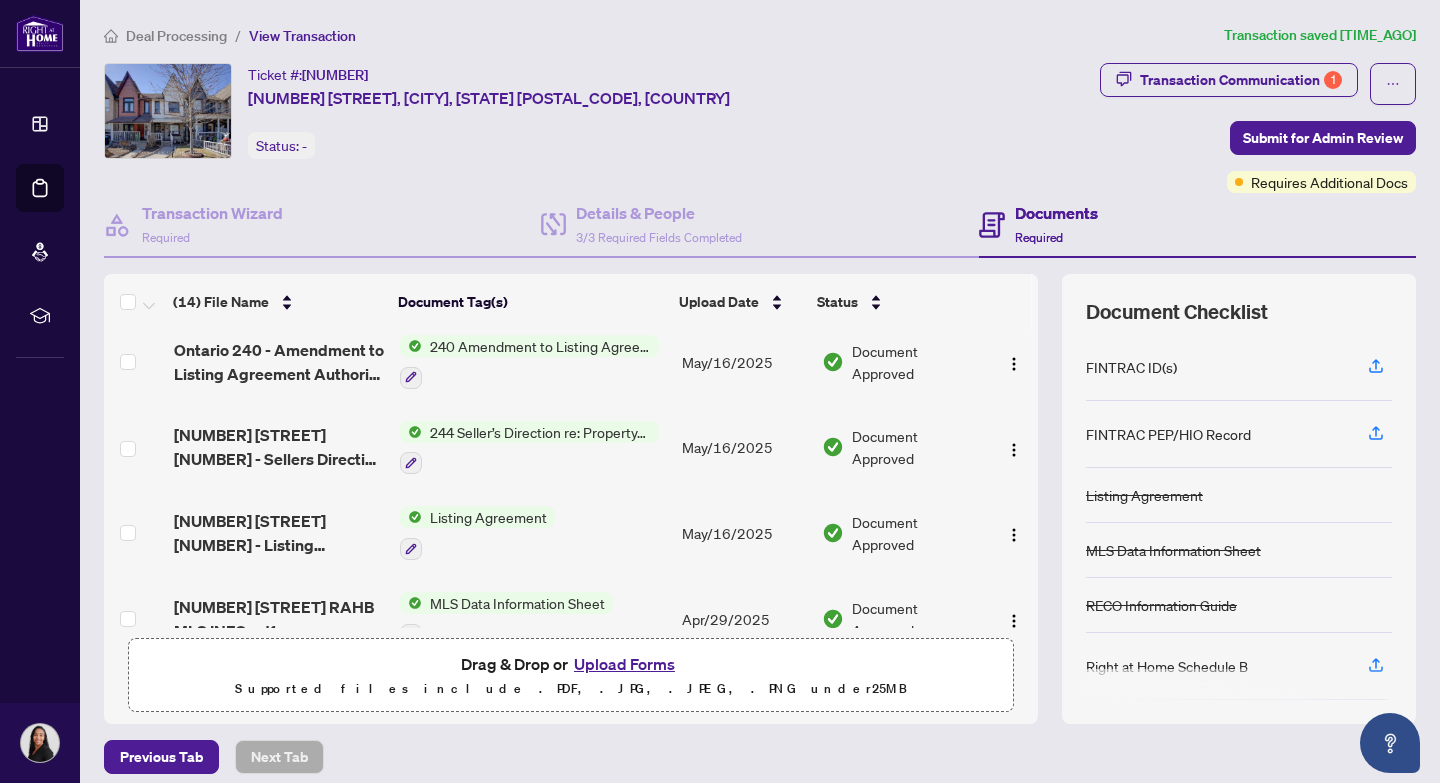scroll, scrollTop: 124, scrollLeft: 0, axis: vertical 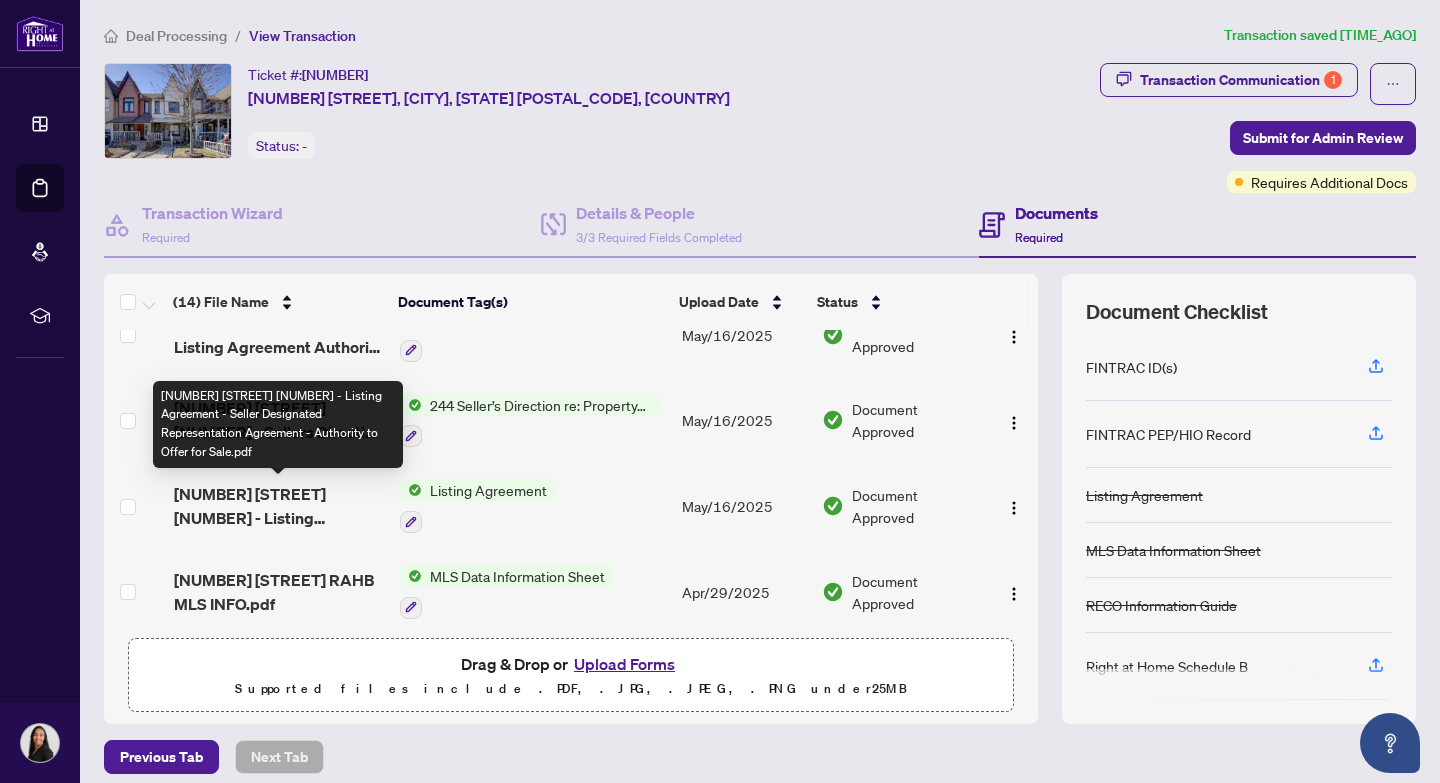 click on "[NUMBER] [STREET] [NUMBER] - Listing Agreement - Seller Designated Representation Agreement - Authority to Offer for Sale.pdf" at bounding box center [279, 506] 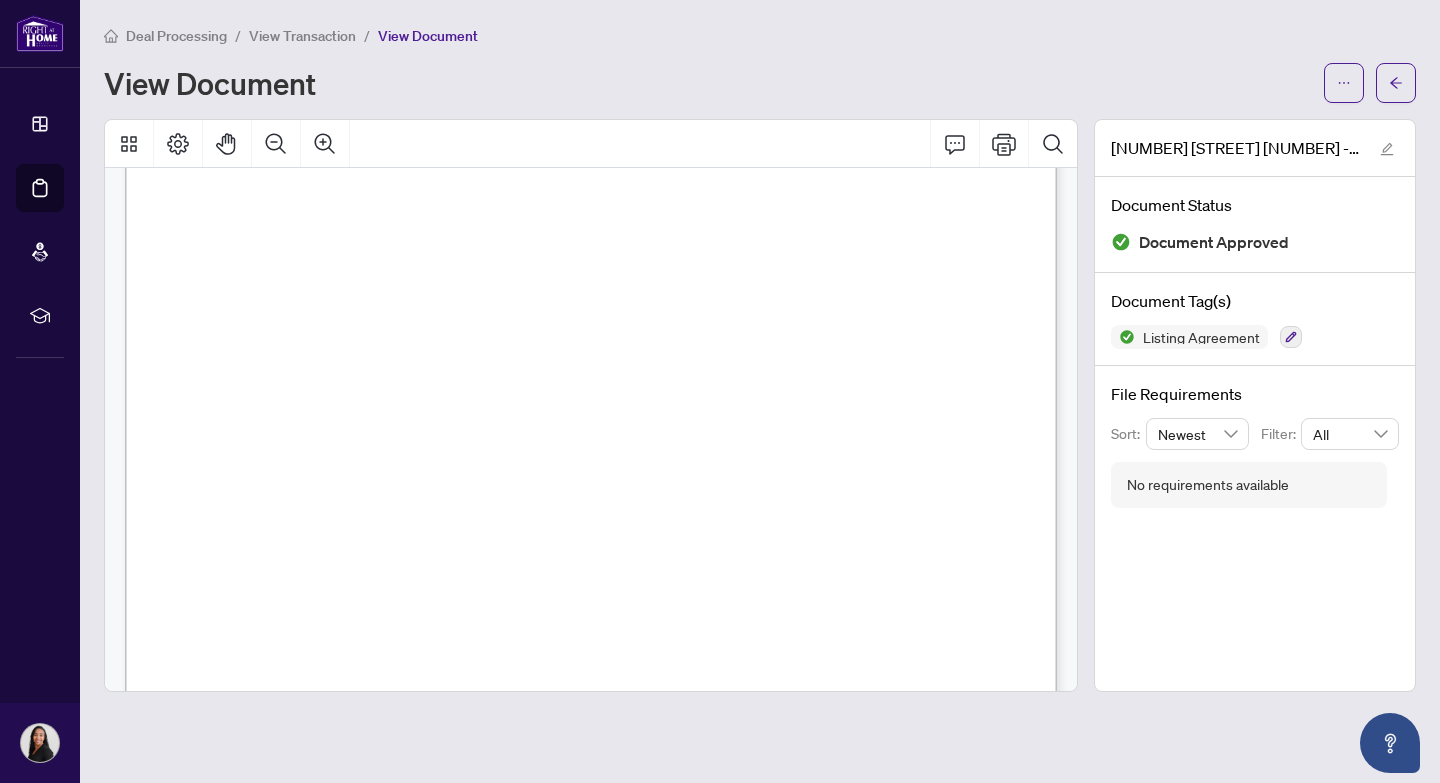 scroll, scrollTop: 171, scrollLeft: 0, axis: vertical 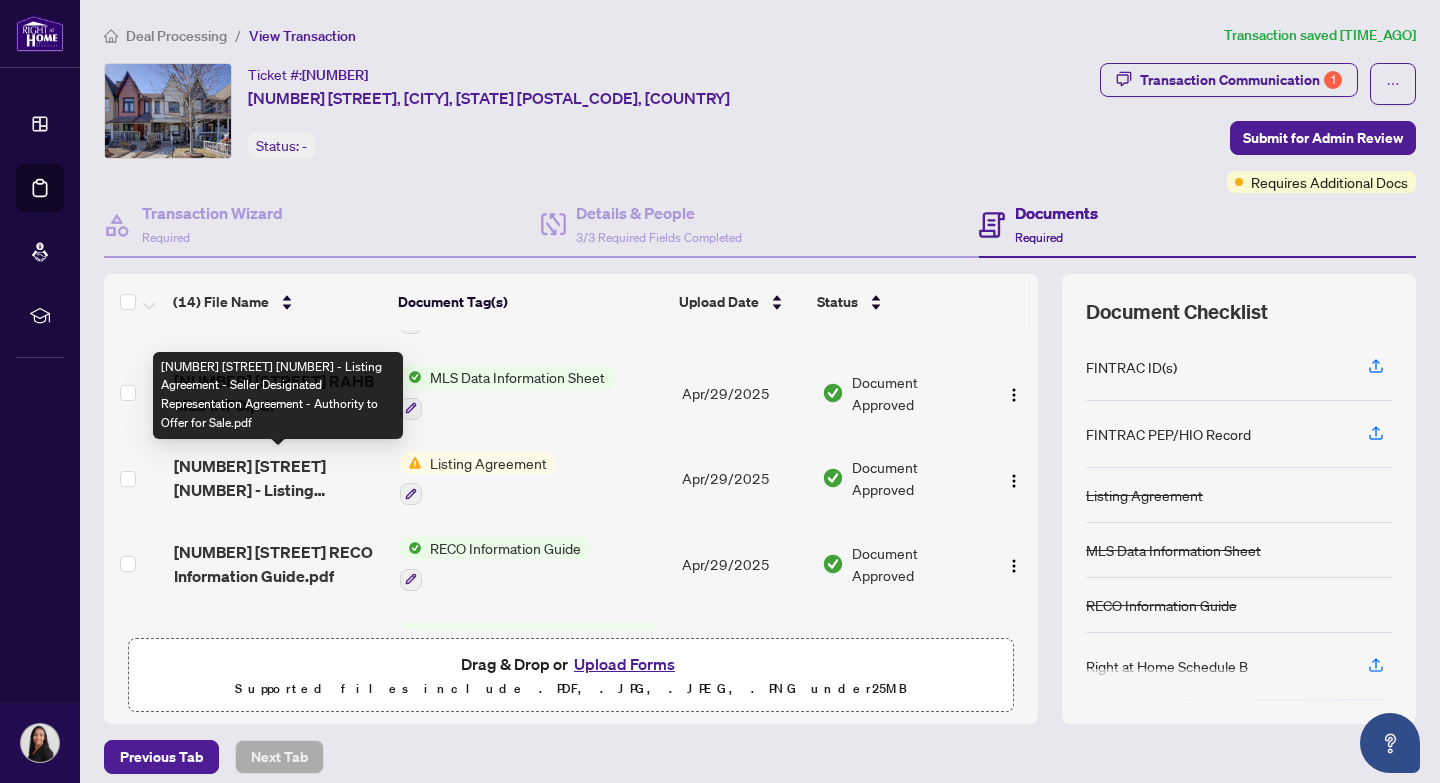 click on "[NUMBER] [STREET] [NUMBER] - Listing Agreement - Seller Designated Representation Agreement - Authority to Offer for Sale.pdf" at bounding box center (279, 478) 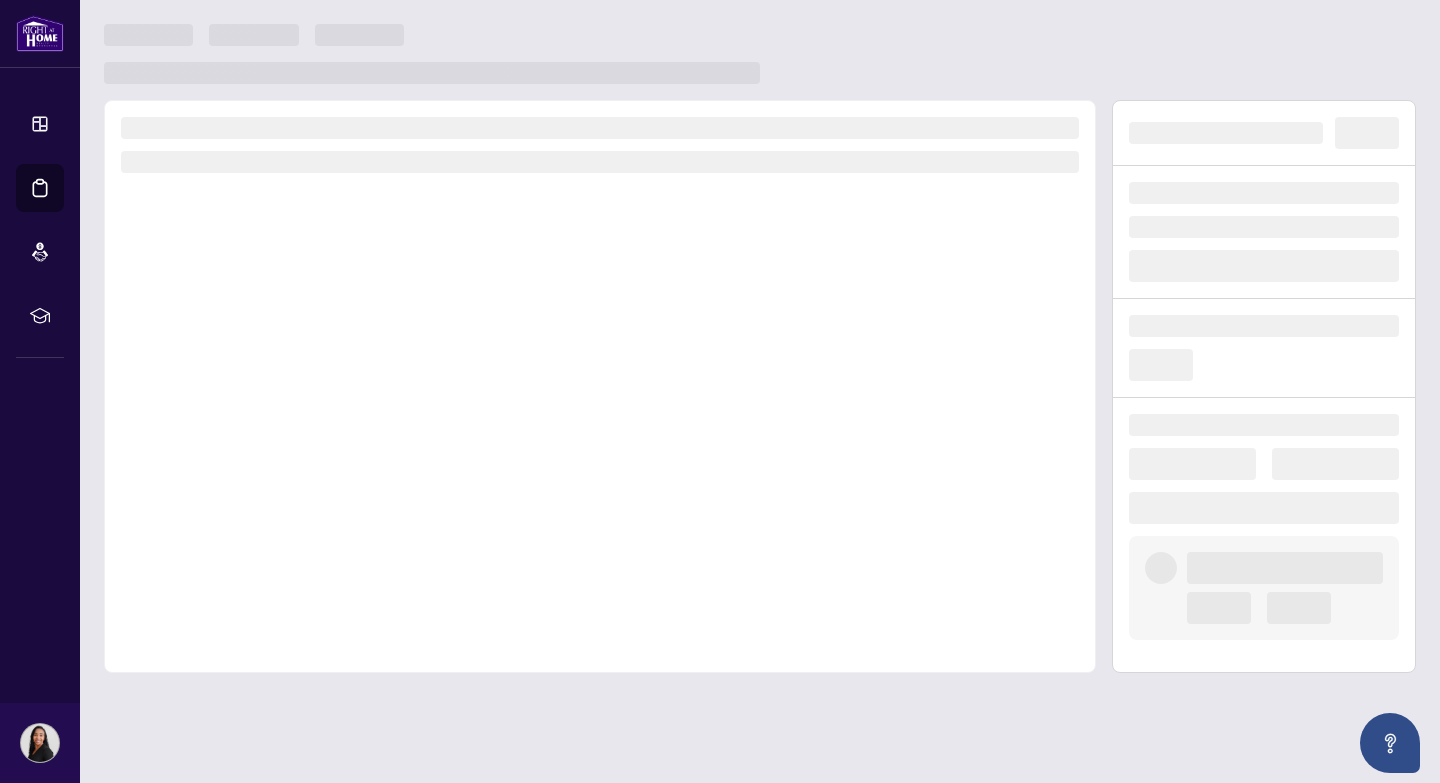 click at bounding box center (600, 386) 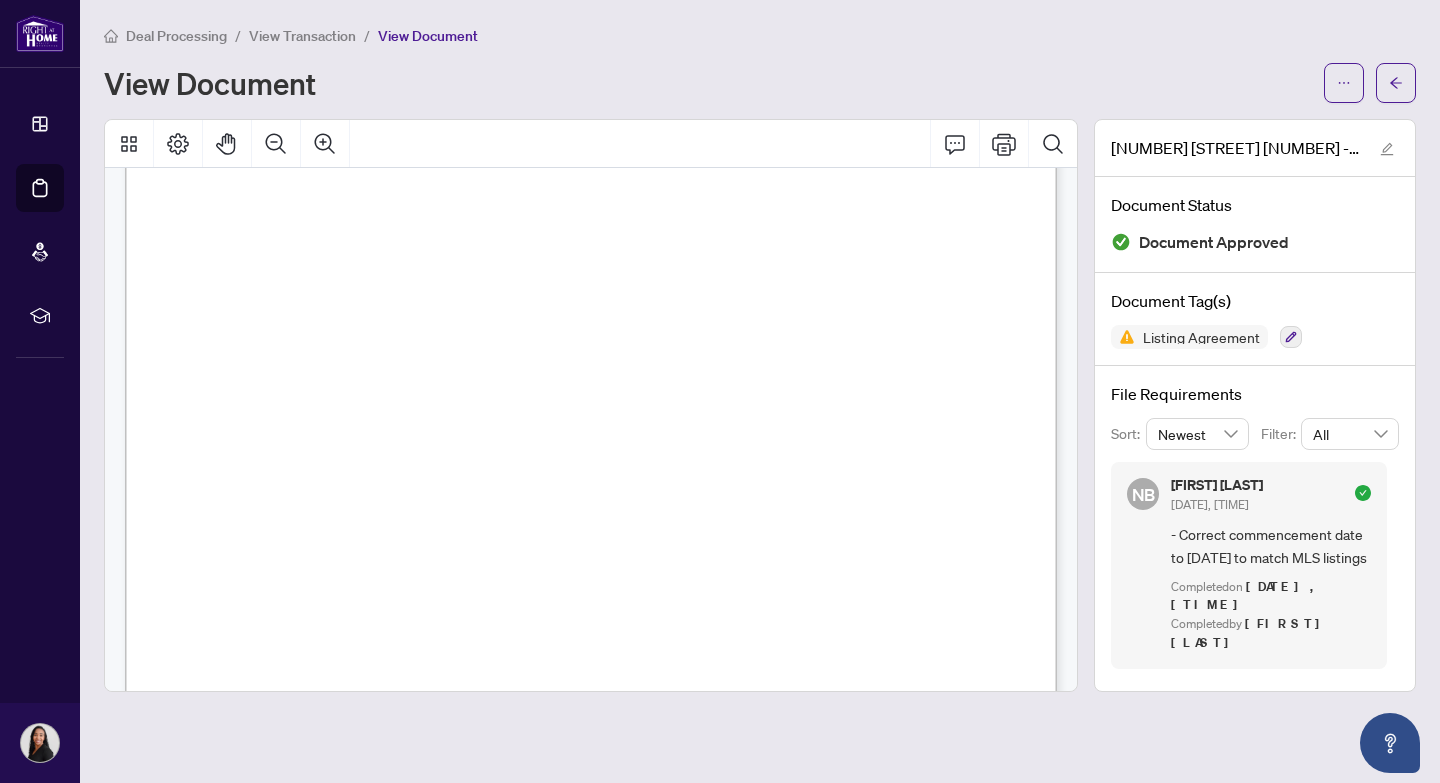 scroll, scrollTop: 152, scrollLeft: 0, axis: vertical 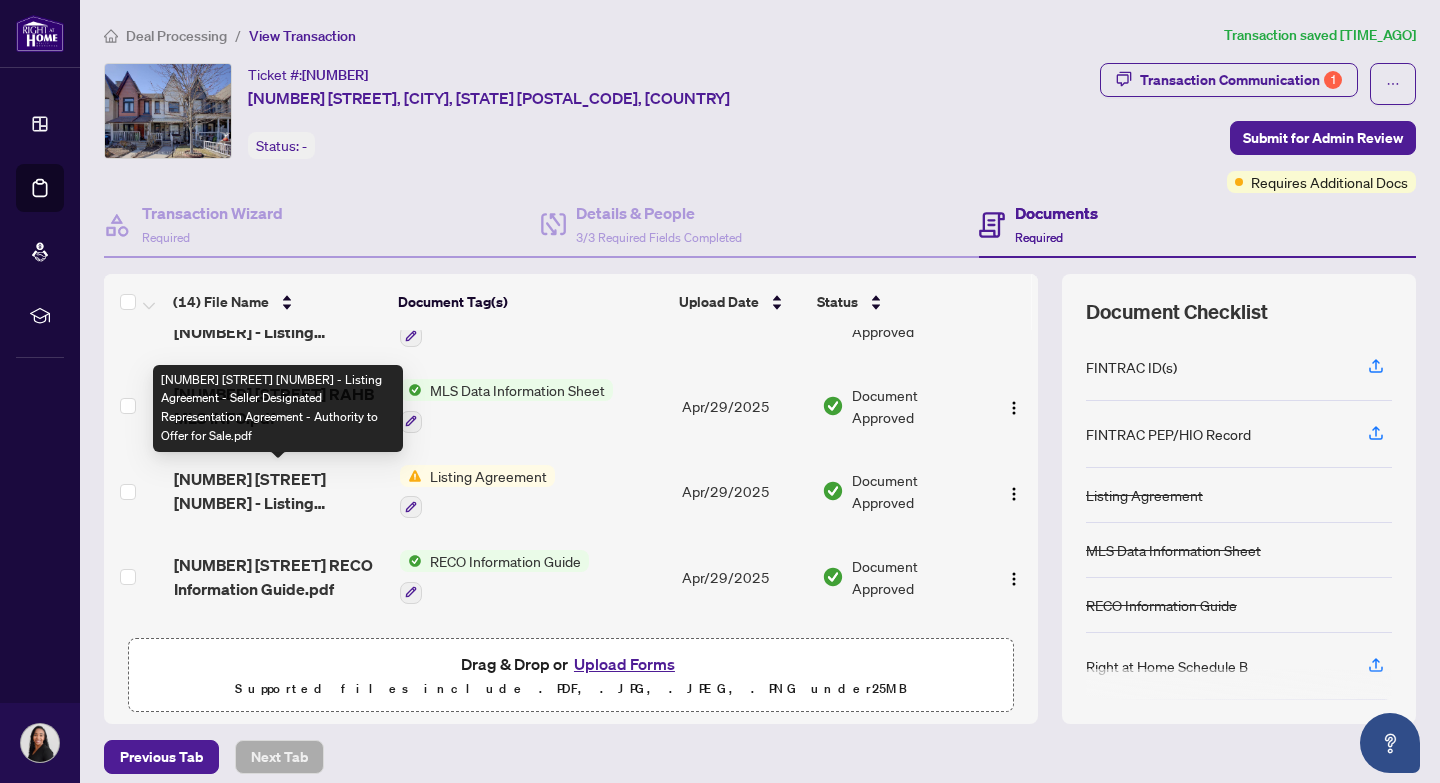 click on "[NUMBER] [STREET] [NUMBER] - Listing Agreement - Seller Designated Representation Agreement - Authority to Offer for Sale.pdf" at bounding box center (279, 491) 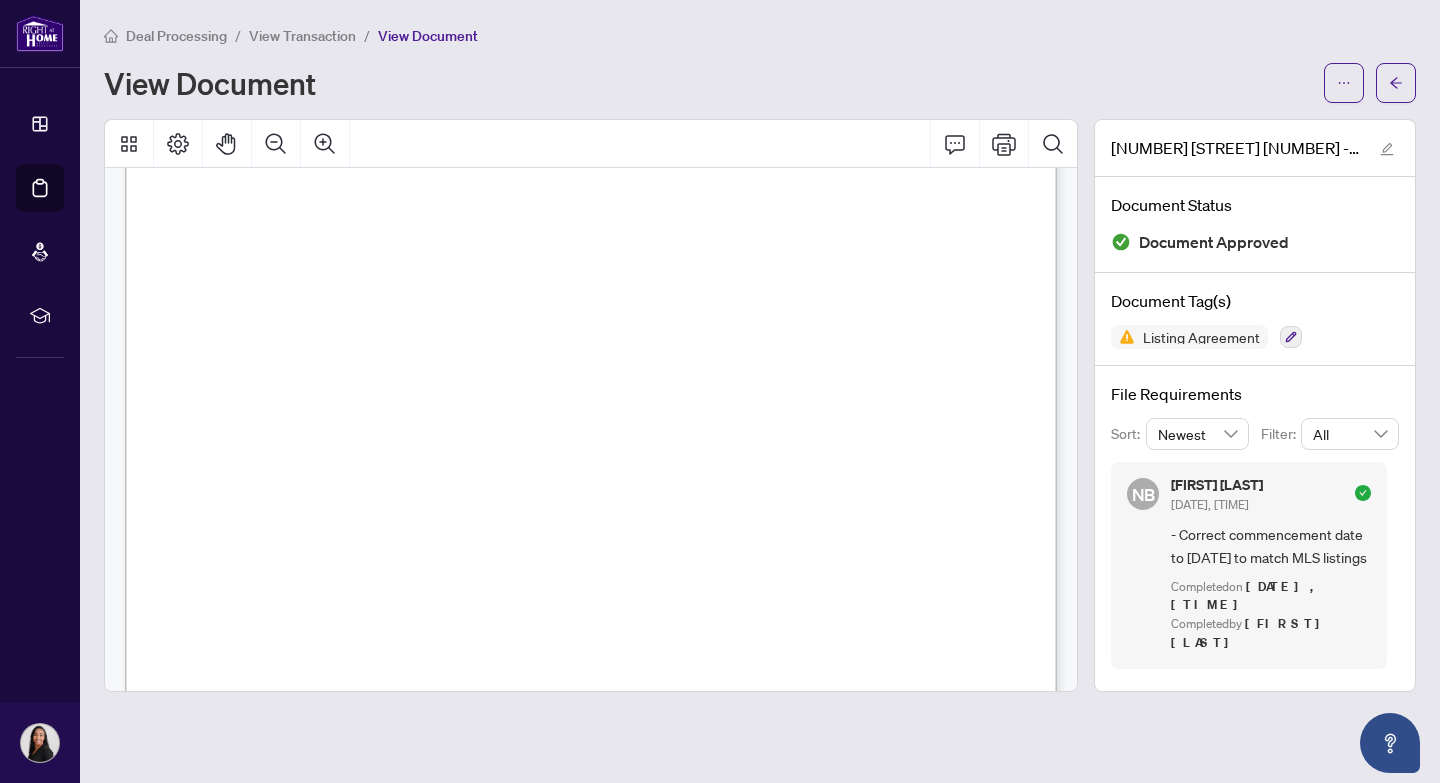 scroll, scrollTop: 206, scrollLeft: 0, axis: vertical 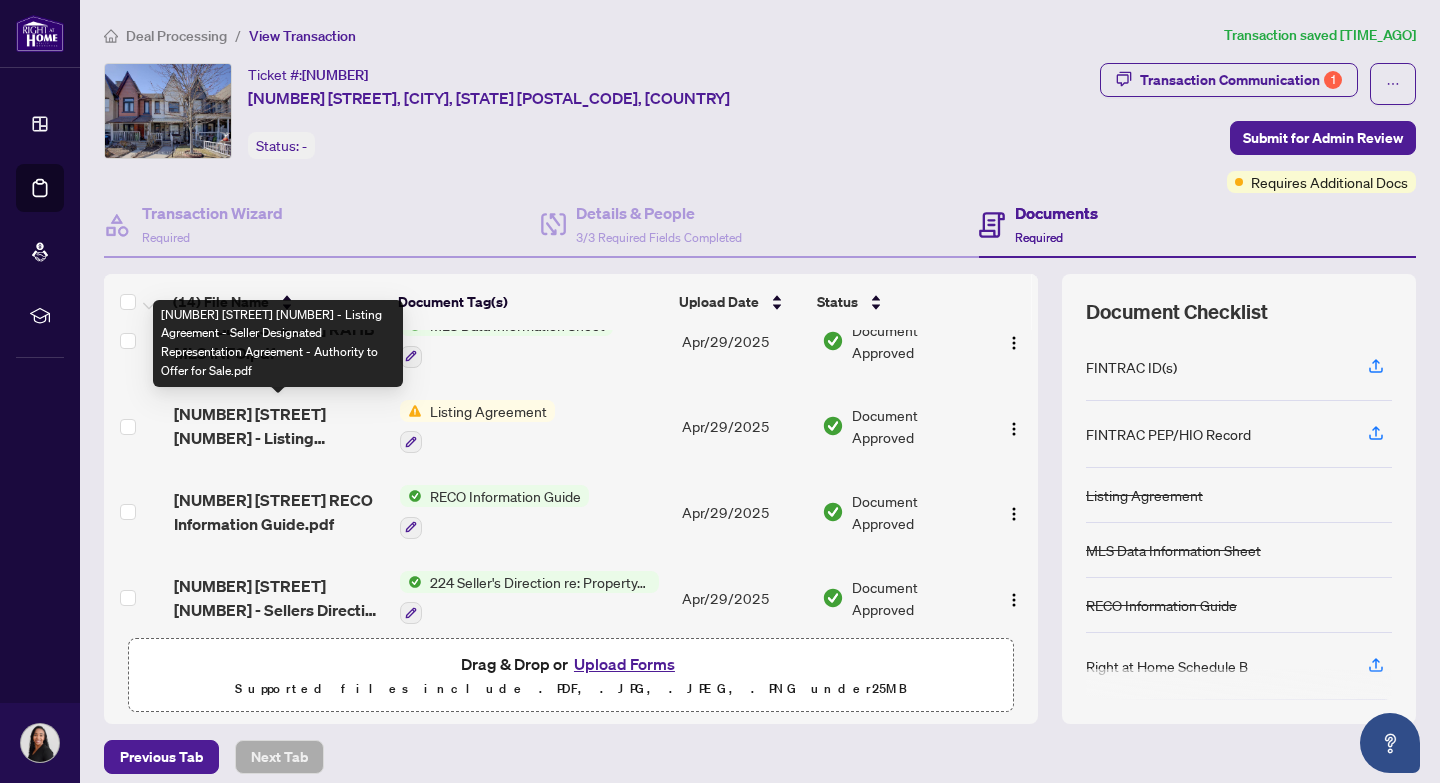 click on "[NUMBER] [STREET] [NUMBER] - Listing Agreement - Seller Designated Representation Agreement - Authority to Offer for Sale.pdf" at bounding box center (279, 426) 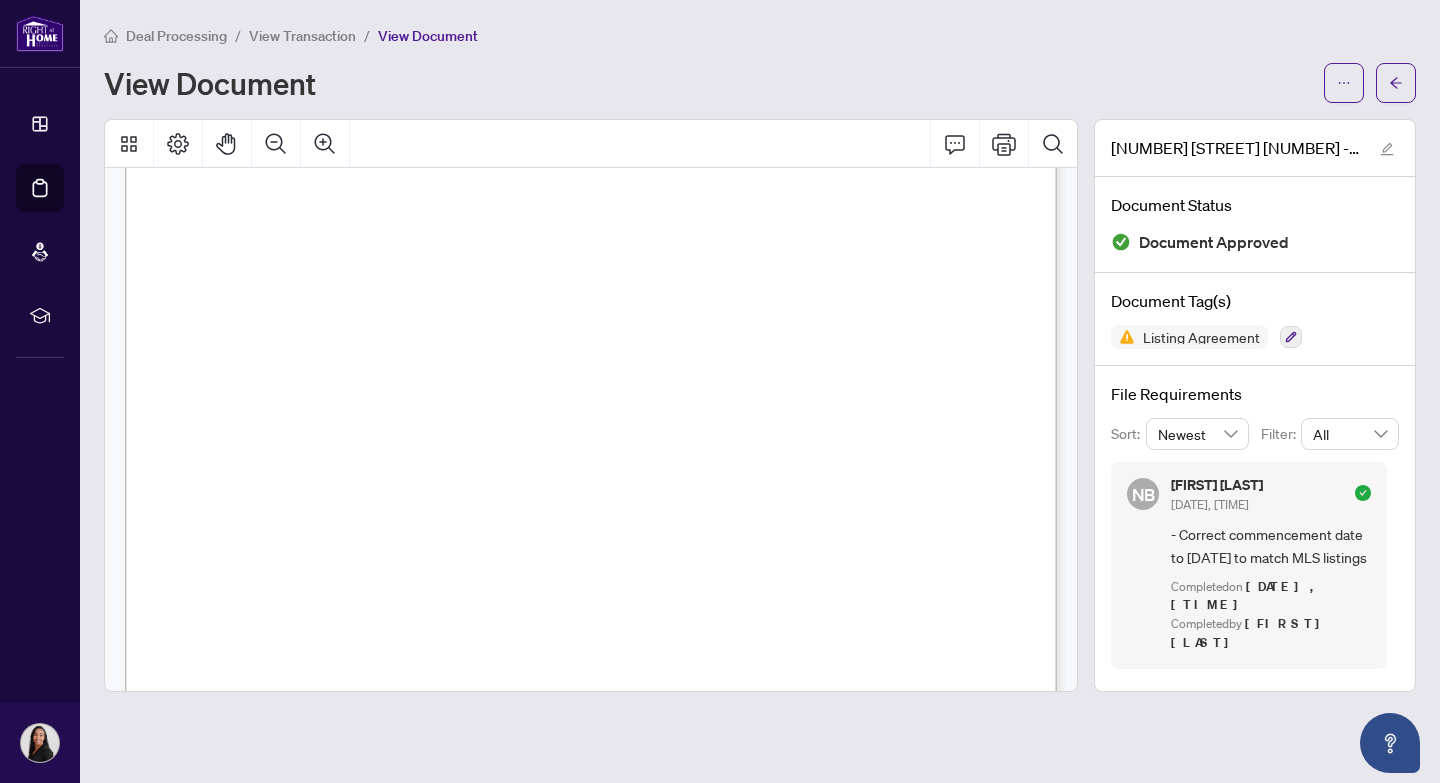 scroll, scrollTop: 77, scrollLeft: 0, axis: vertical 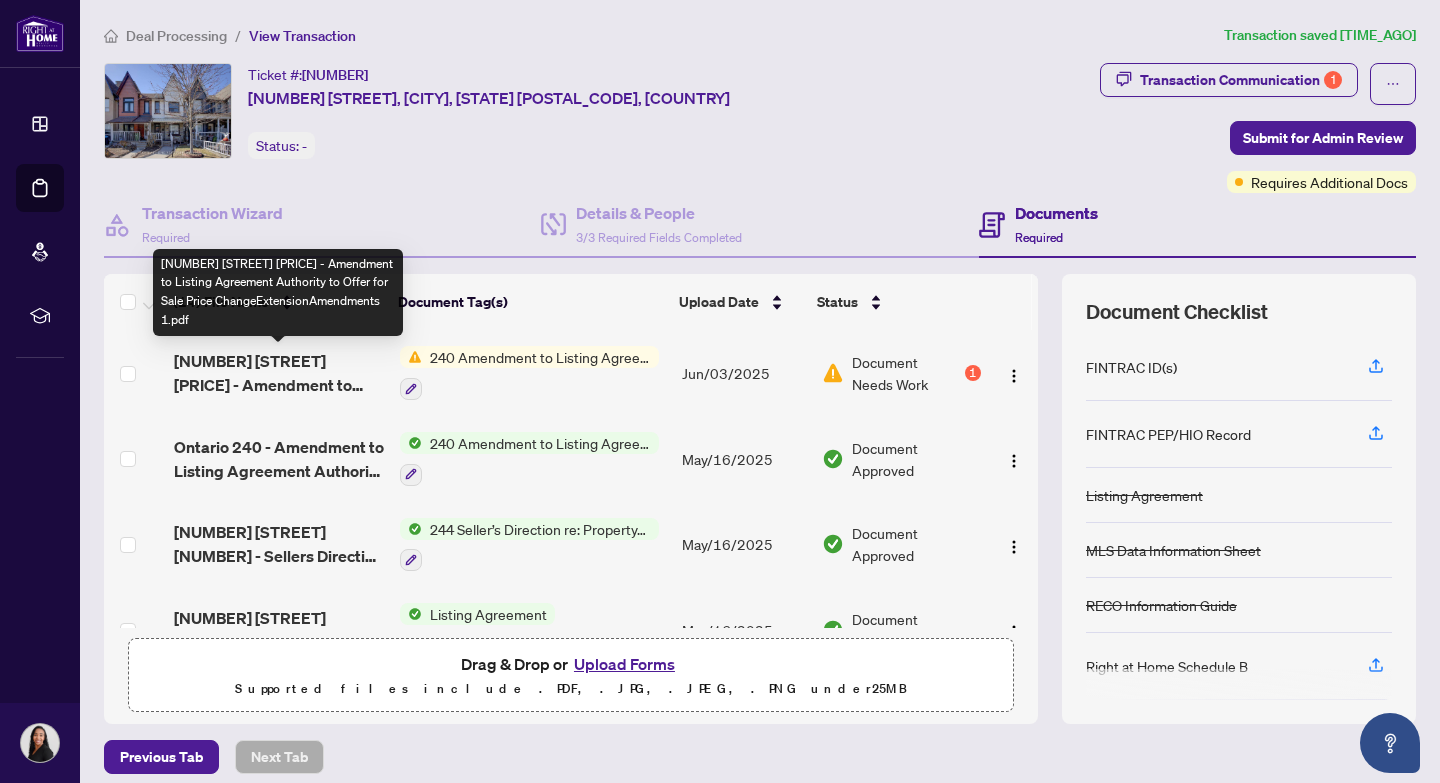 click on "[NUMBER] [STREET] [PRICE] - Amendment to Listing Agreement  Authority to Offer for Sale  Price ChangeExtensionAmendments 1.pdf" at bounding box center (279, 373) 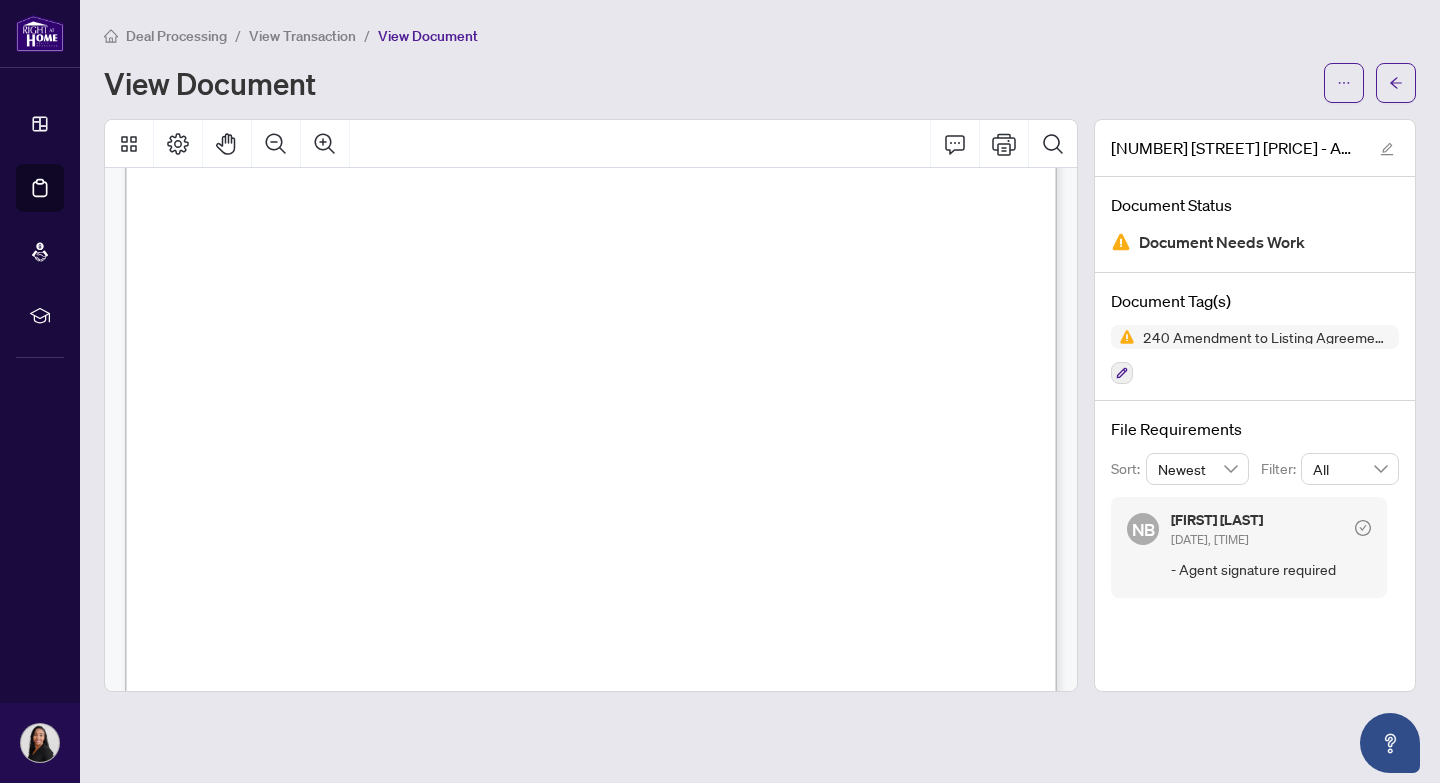 scroll, scrollTop: 200, scrollLeft: 0, axis: vertical 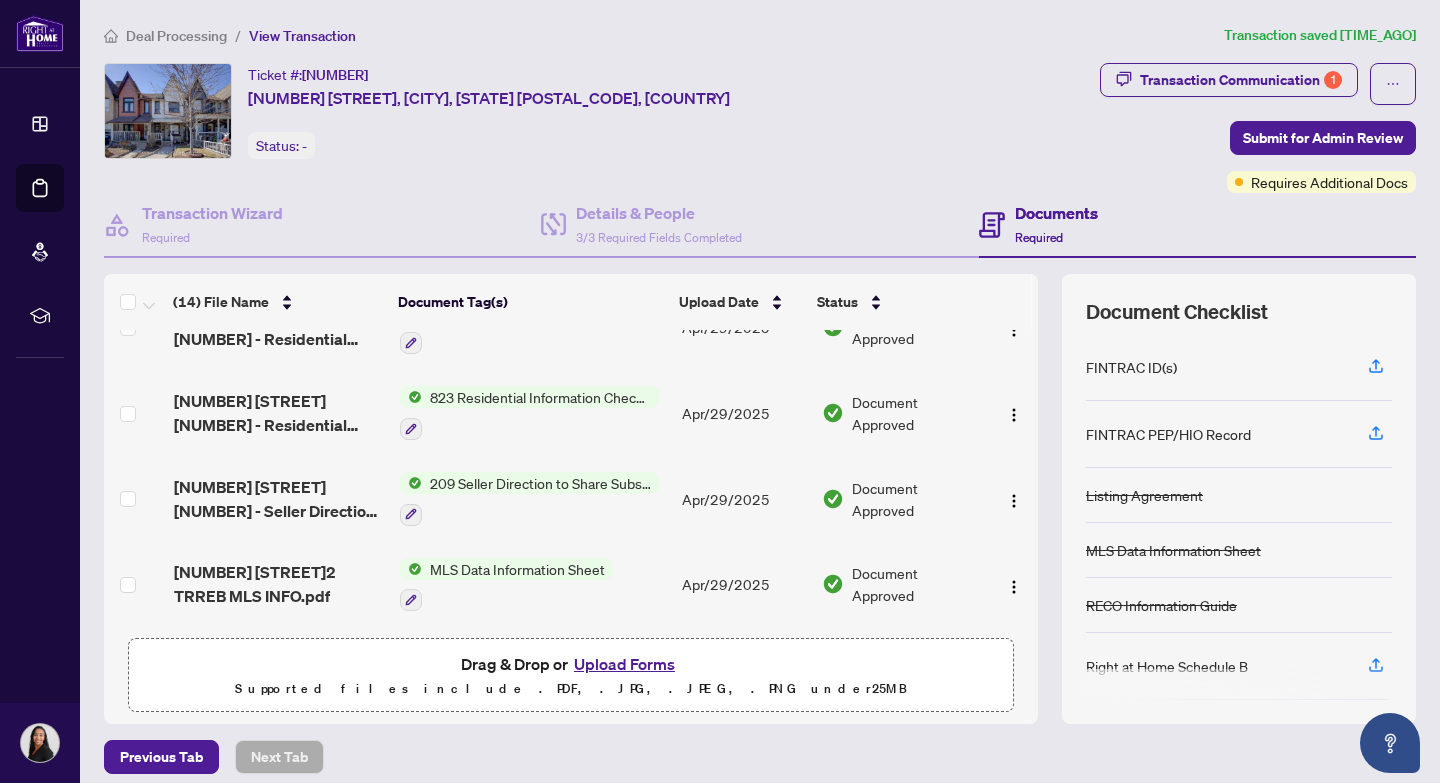 click on "Upload Forms" at bounding box center (624, 664) 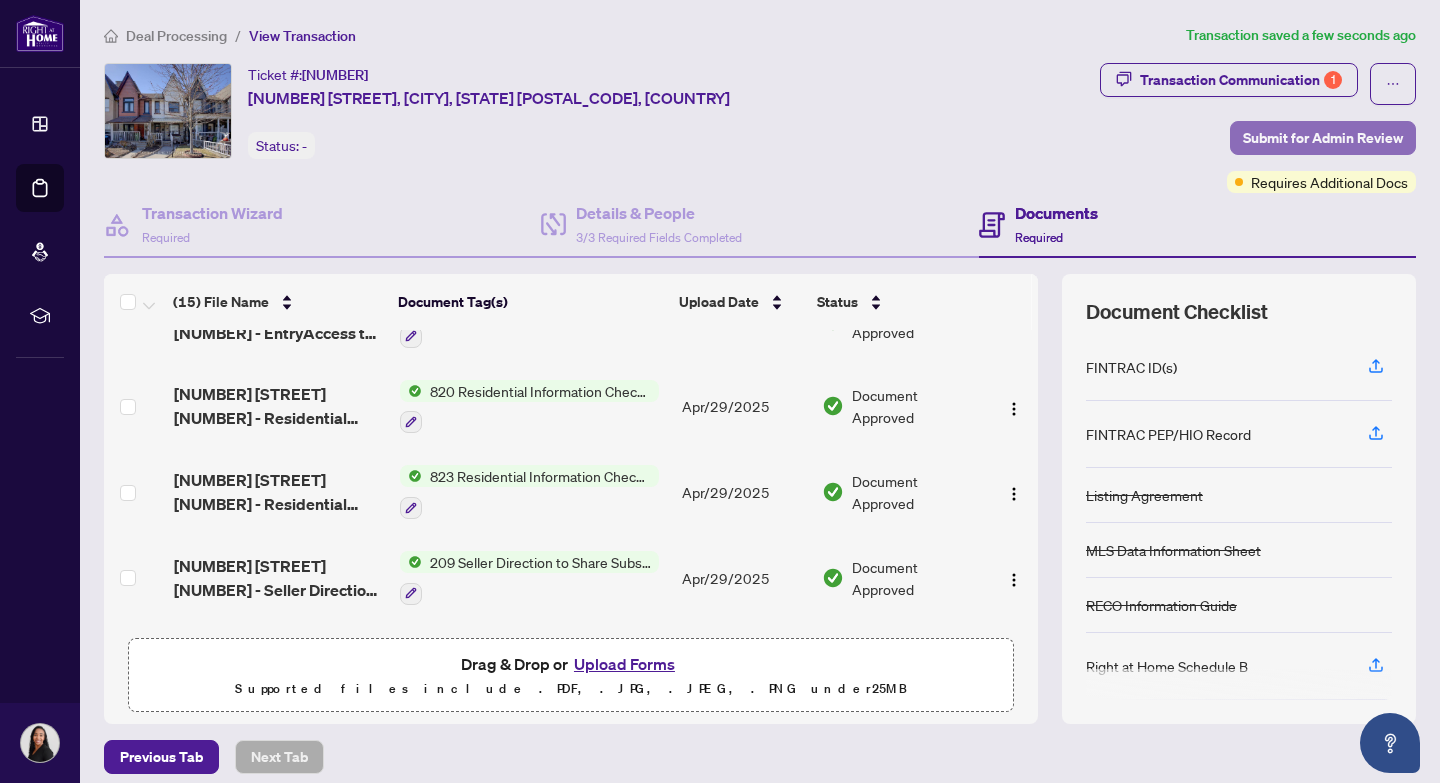 click on "Submit for Admin Review" at bounding box center (1323, 138) 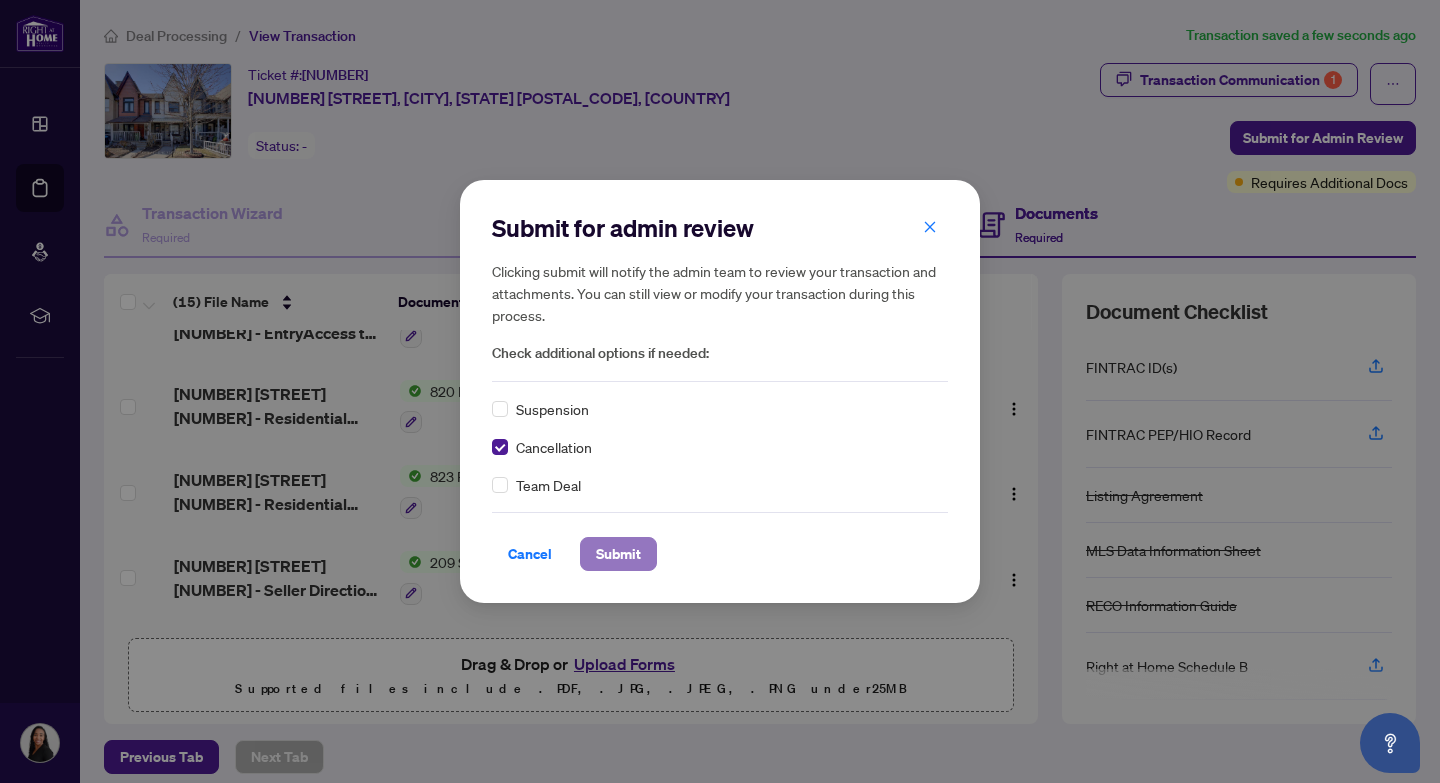 click on "Submit" at bounding box center [618, 554] 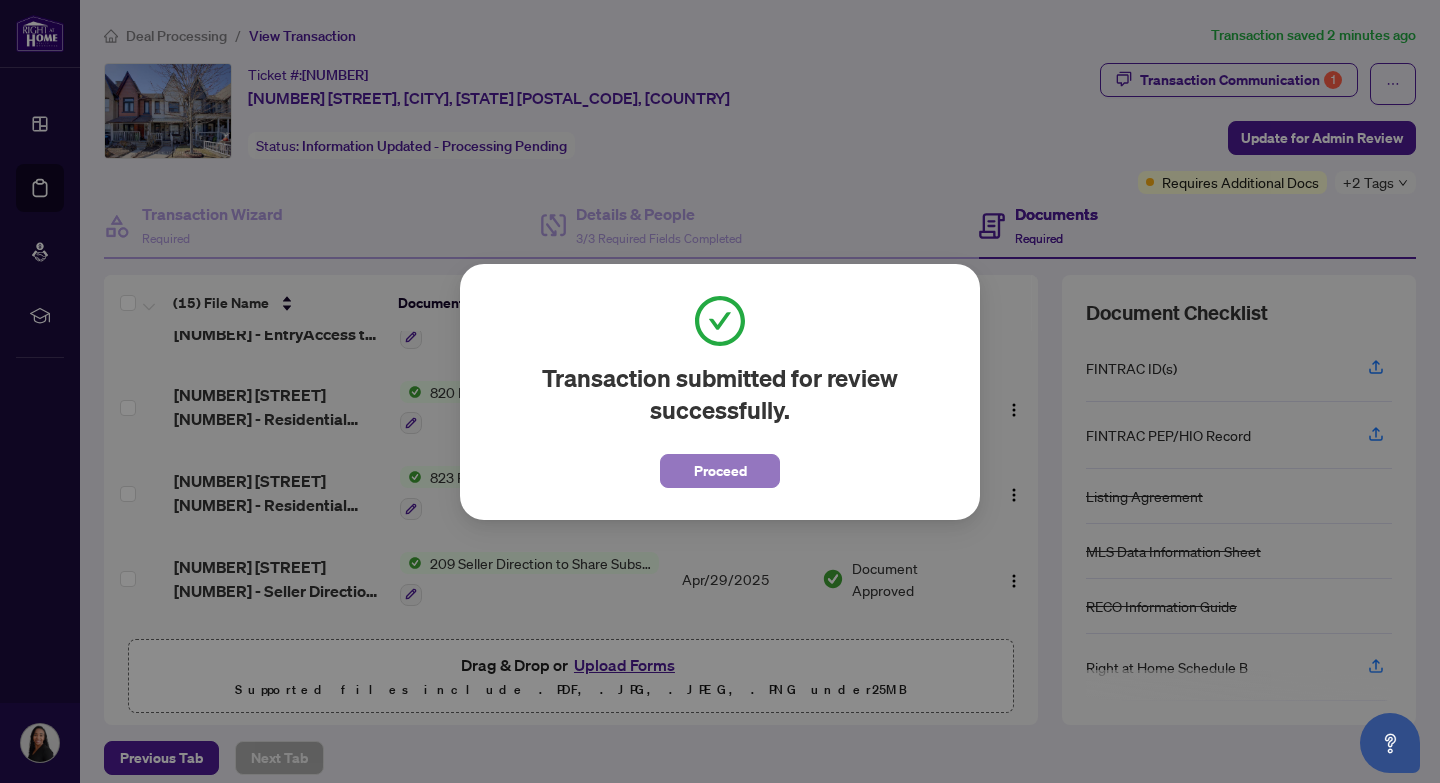click on "Proceed" at bounding box center [720, 471] 